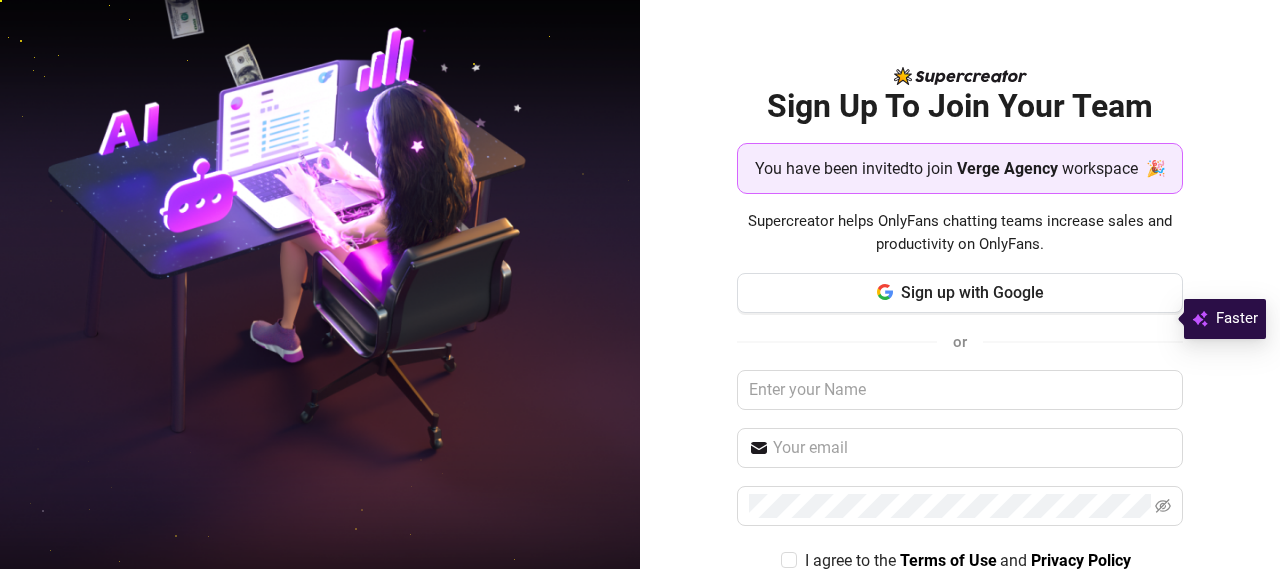 scroll, scrollTop: 0, scrollLeft: 0, axis: both 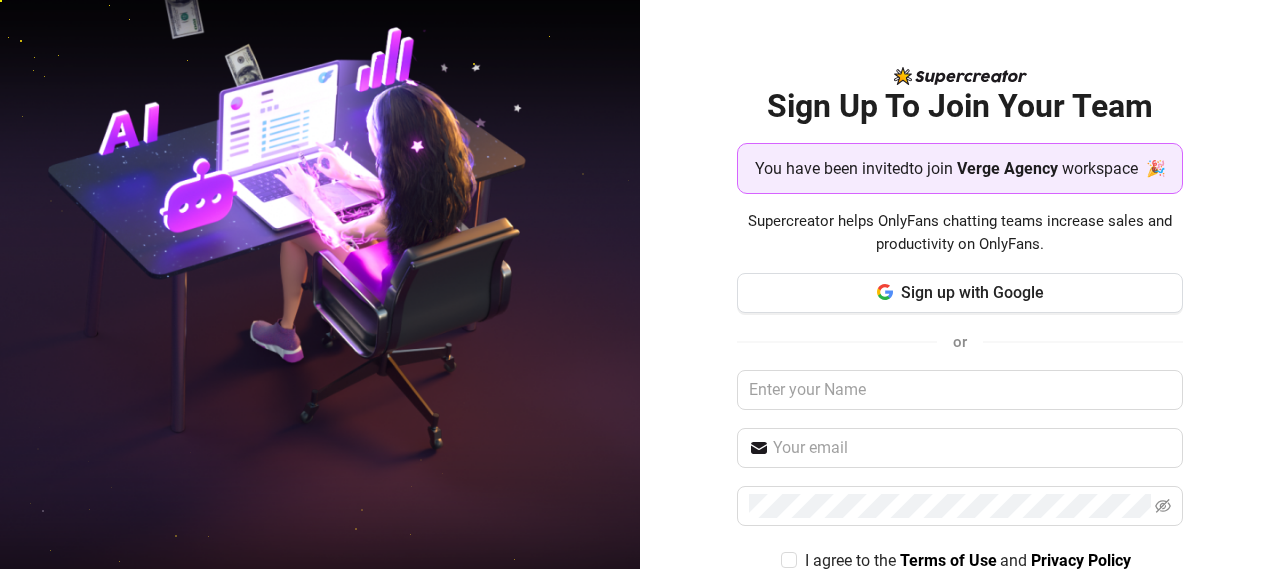 click on "Sign Up To Join Your Team You have been invited  to join   Verge Agency   workspace  🎉 Supercreator helps OnlyFans chatting teams increase sales and productivity on OnlyFans. Sign up with Google or I agree to the   Terms of Use   and   Privacy Policy Create Account Already have an account? Log In" at bounding box center (960, 284) 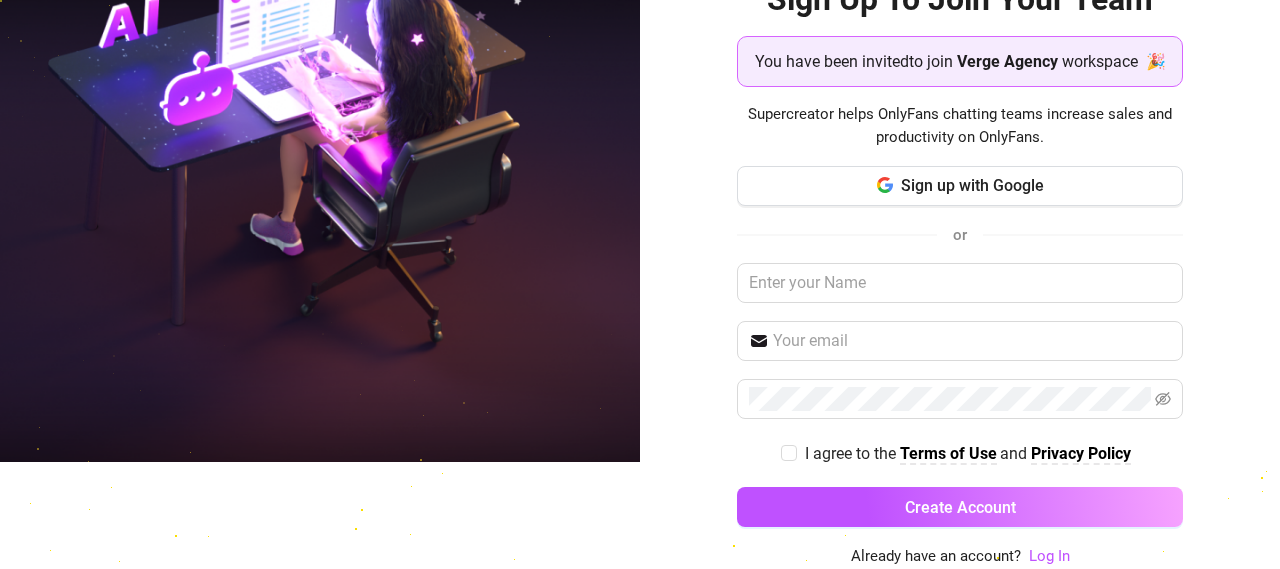scroll, scrollTop: 0, scrollLeft: 0, axis: both 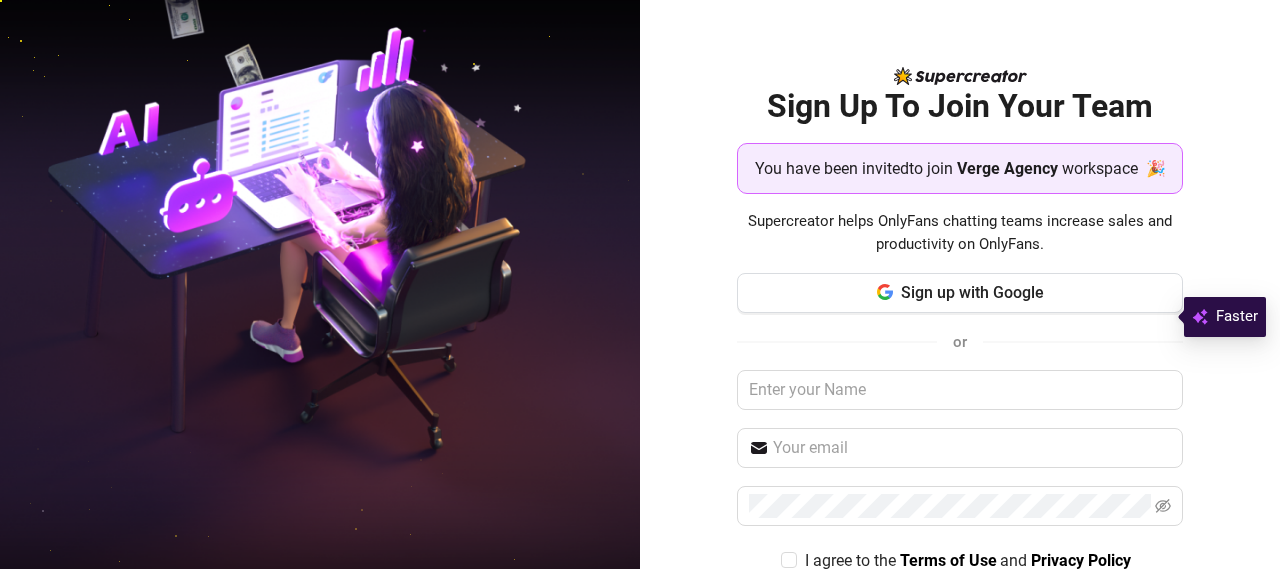 click at bounding box center (320, 284) 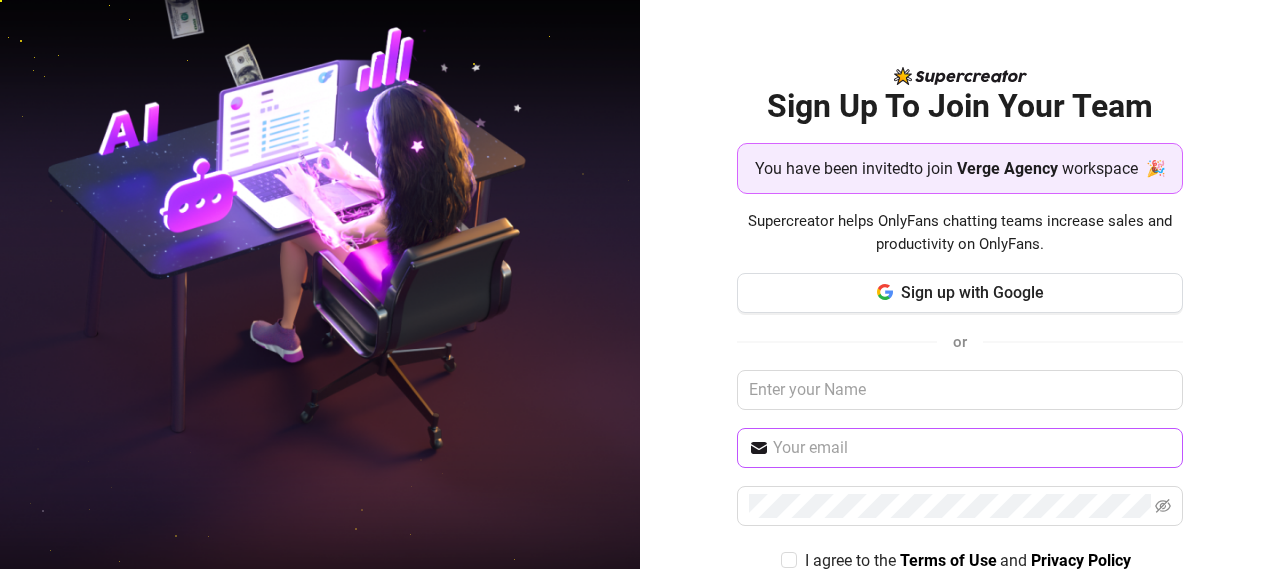 scroll, scrollTop: 128, scrollLeft: 0, axis: vertical 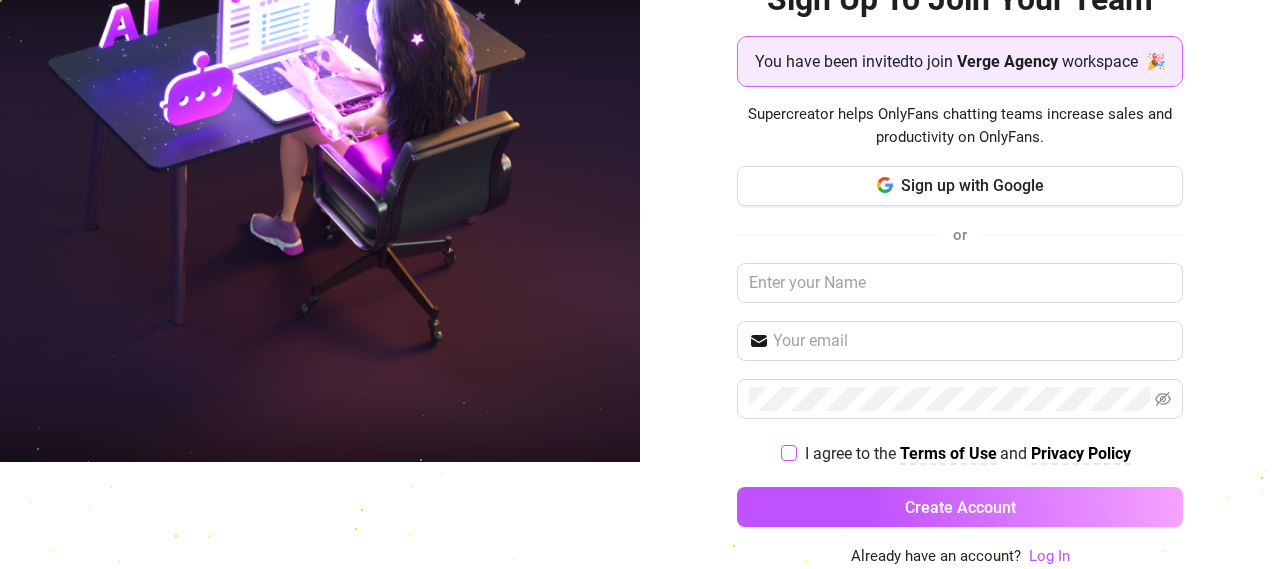 click at bounding box center [789, 453] 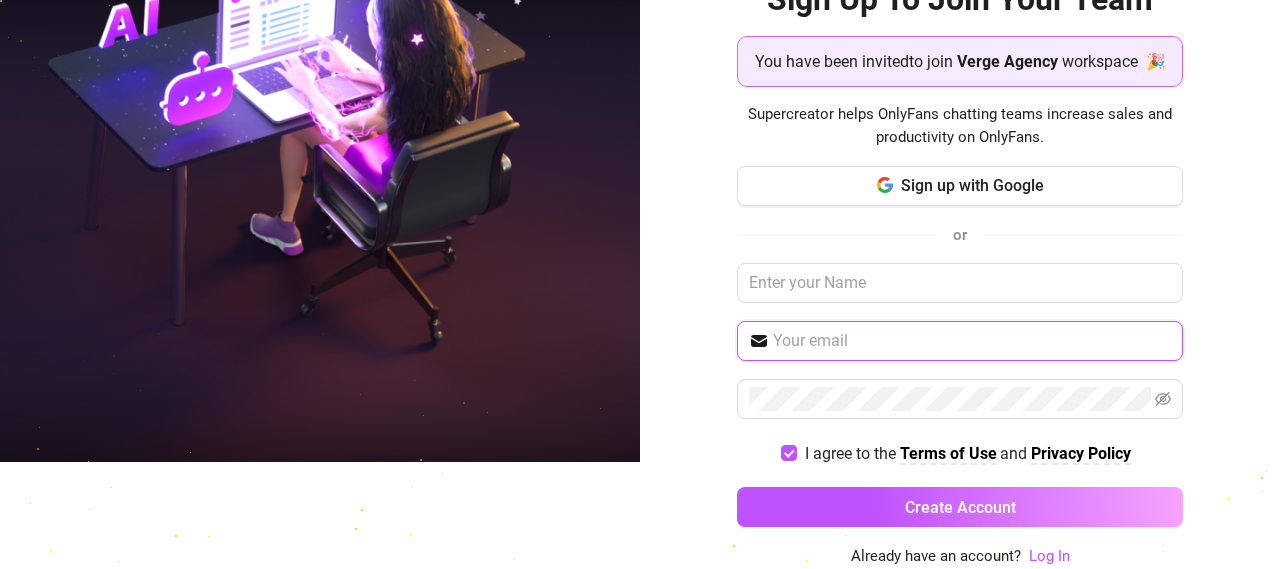 click at bounding box center [972, 341] 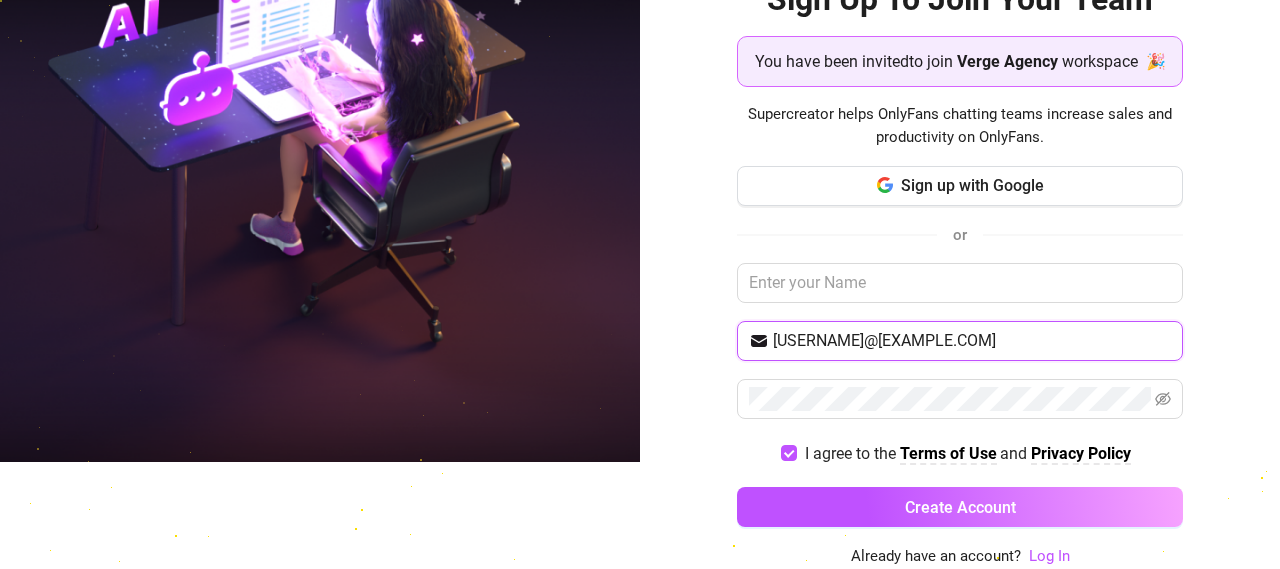 type on "[USERNAME]@[EXAMPLE.COM]" 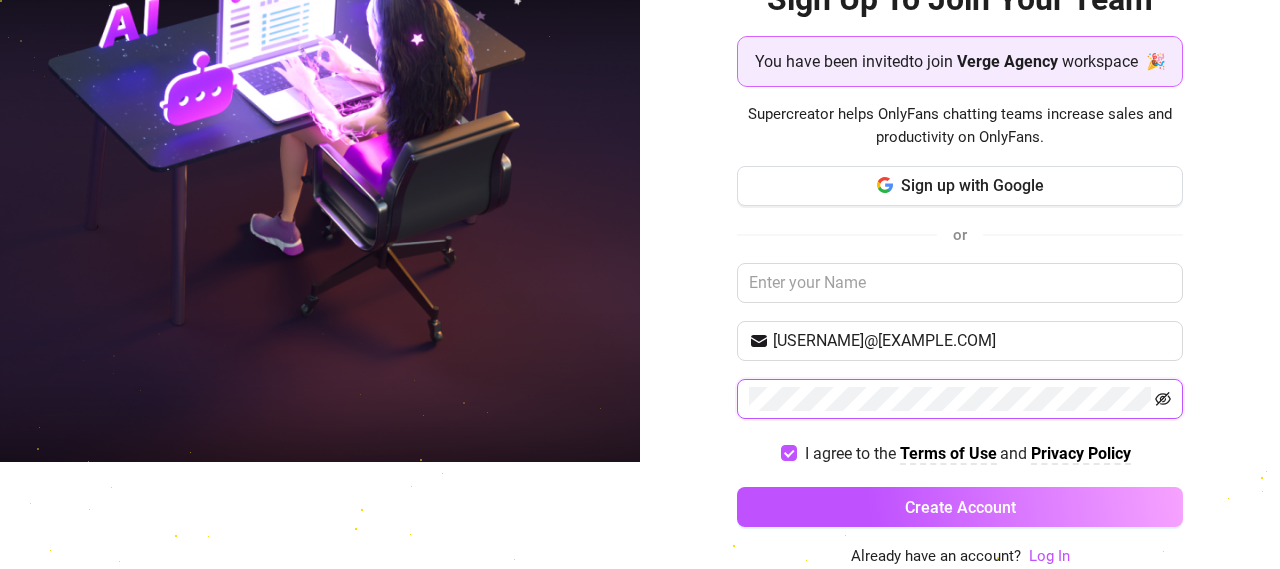 click 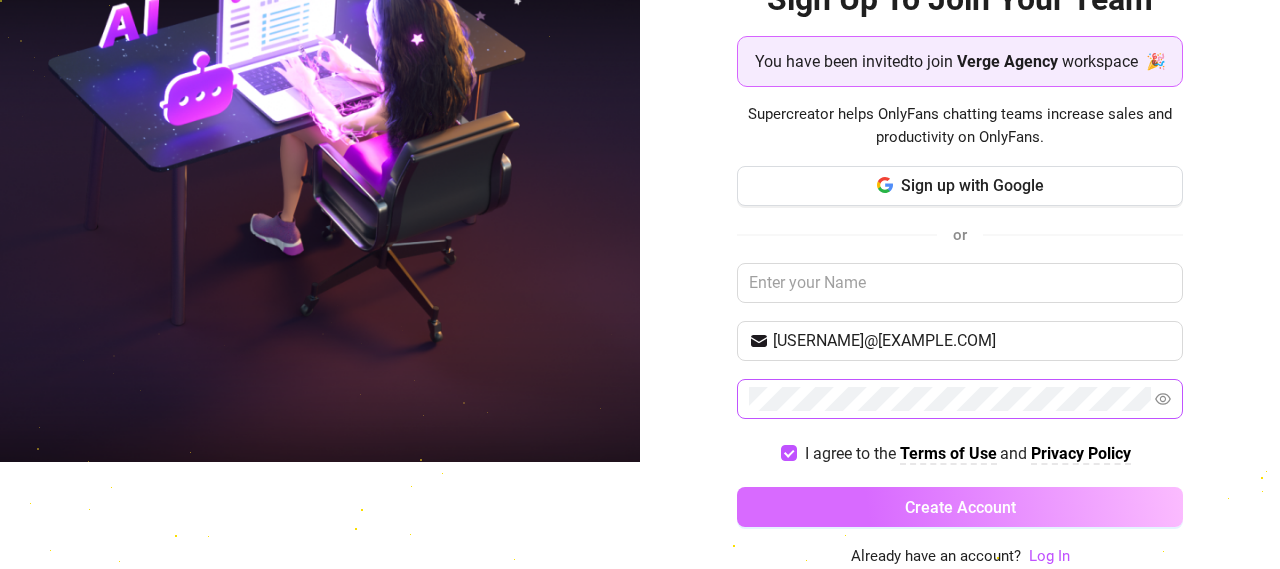 click on "Create Account" at bounding box center (960, 507) 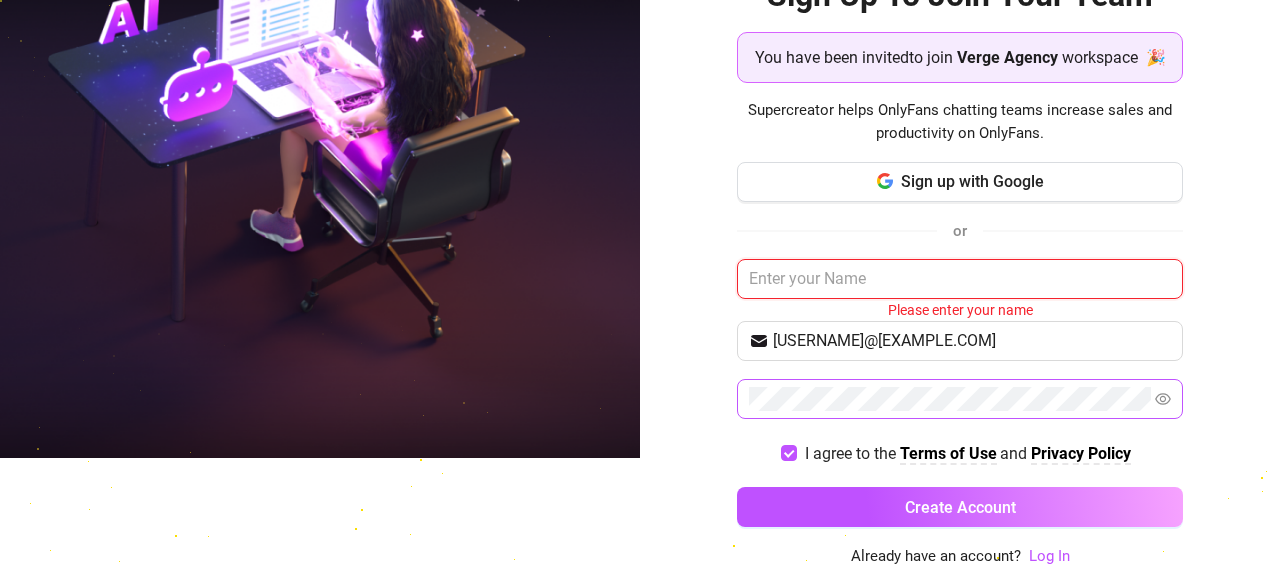 click at bounding box center (960, 279) 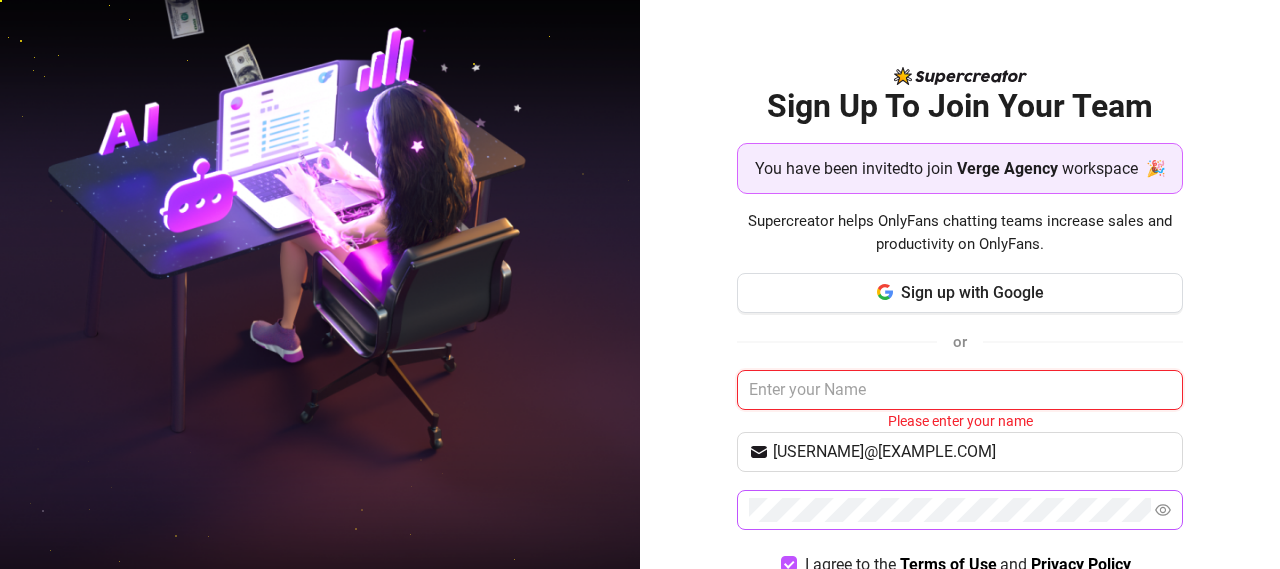 scroll, scrollTop: 132, scrollLeft: 0, axis: vertical 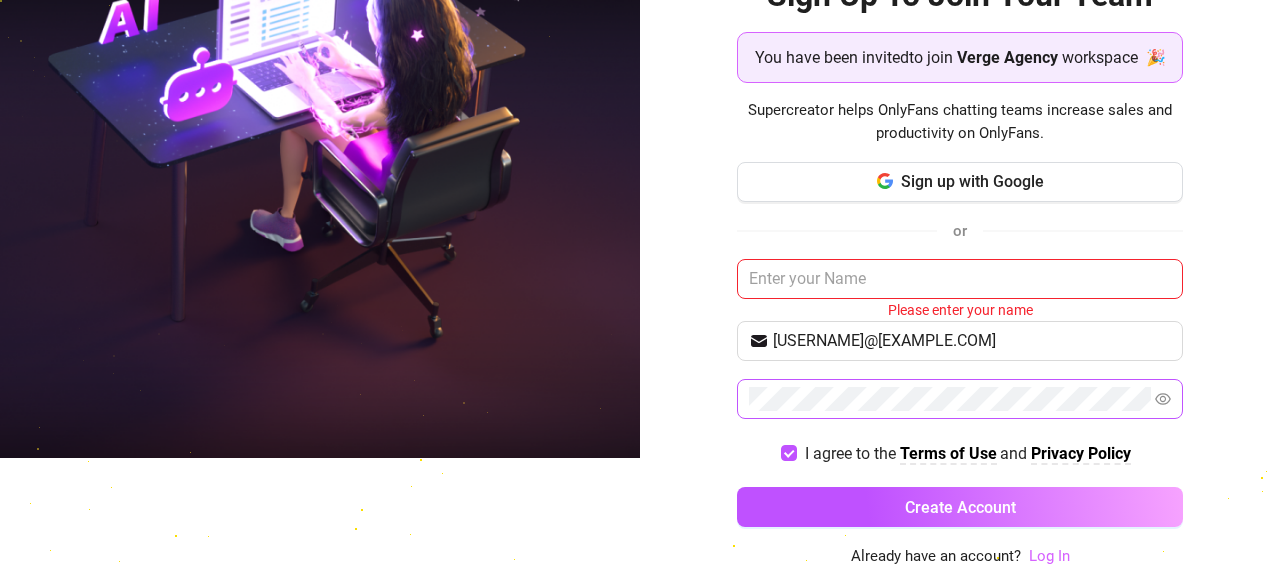 click on "Log In" at bounding box center [1049, 556] 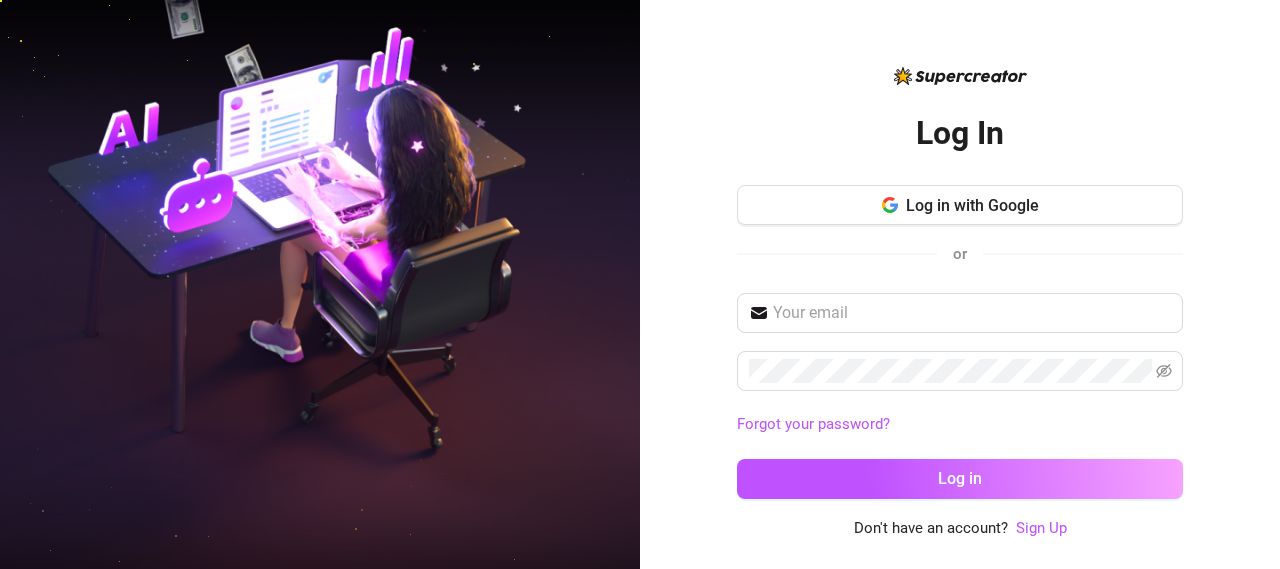 scroll, scrollTop: 0, scrollLeft: 0, axis: both 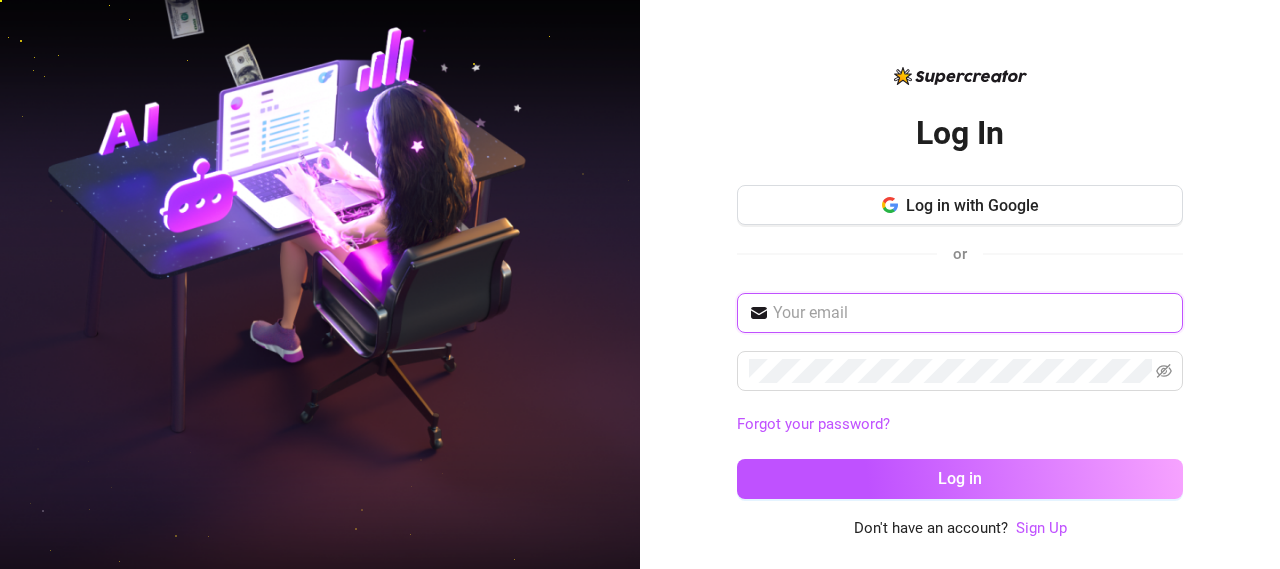 type on "[USERNAME]@[EXAMPLE.COM]" 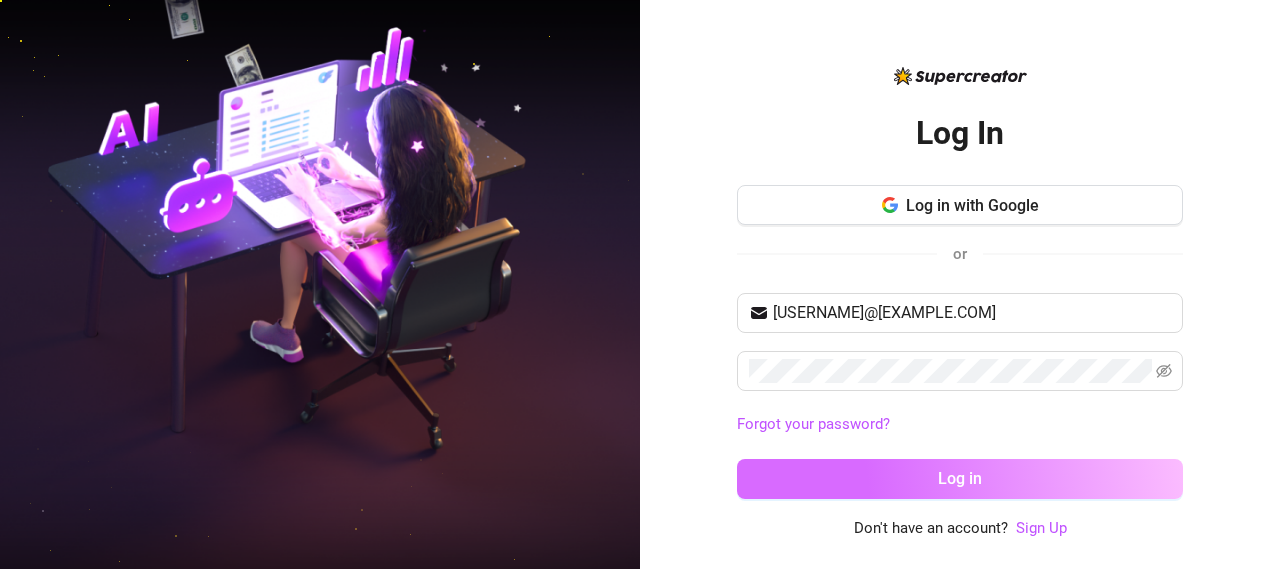 click on "Log in" at bounding box center [960, 479] 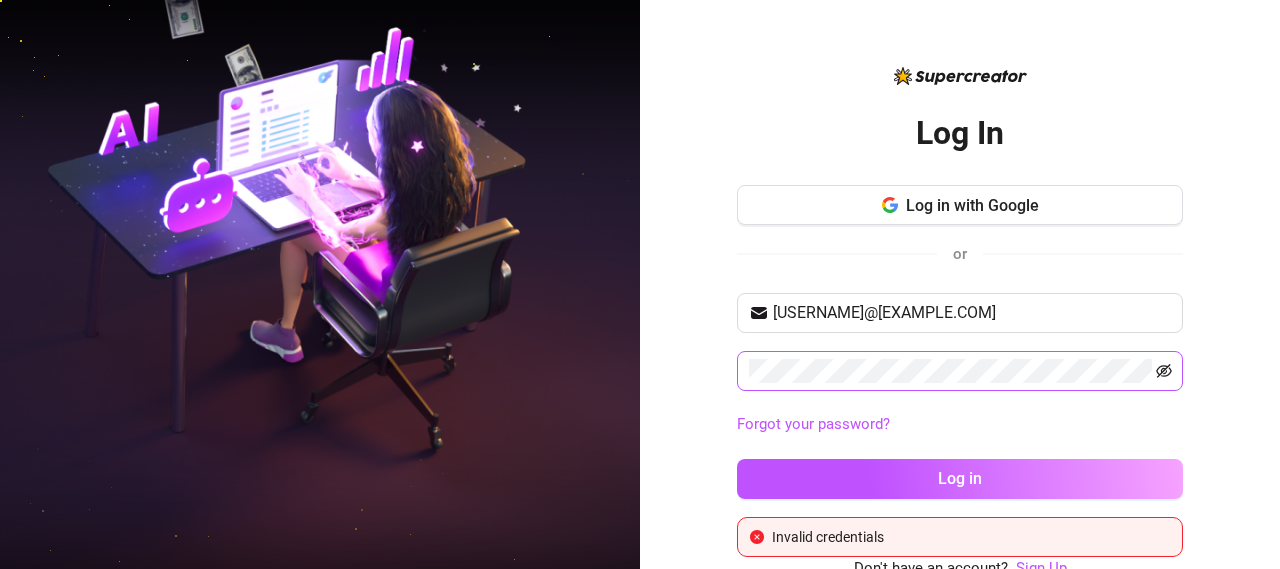 click 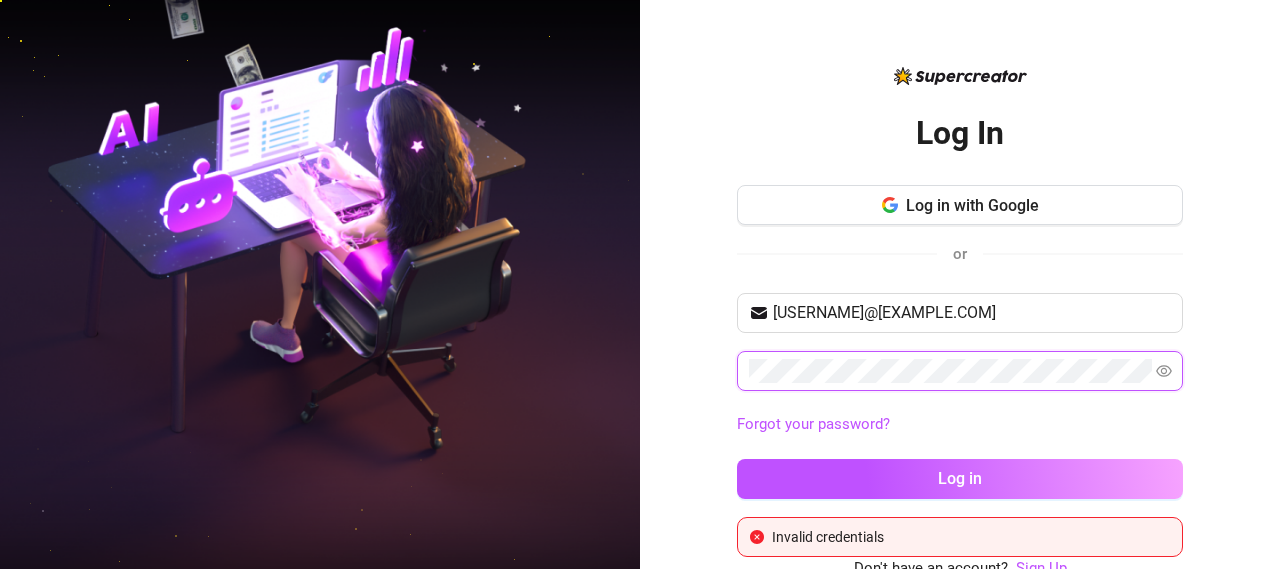 click on "Log in" at bounding box center (960, 479) 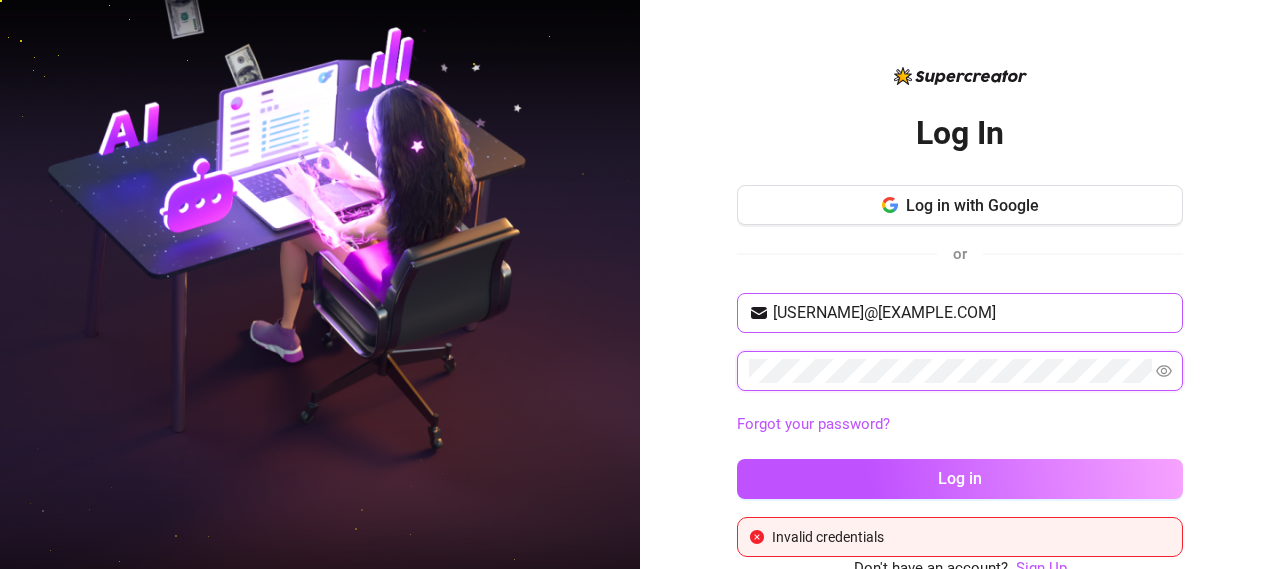 scroll, scrollTop: 8, scrollLeft: 0, axis: vertical 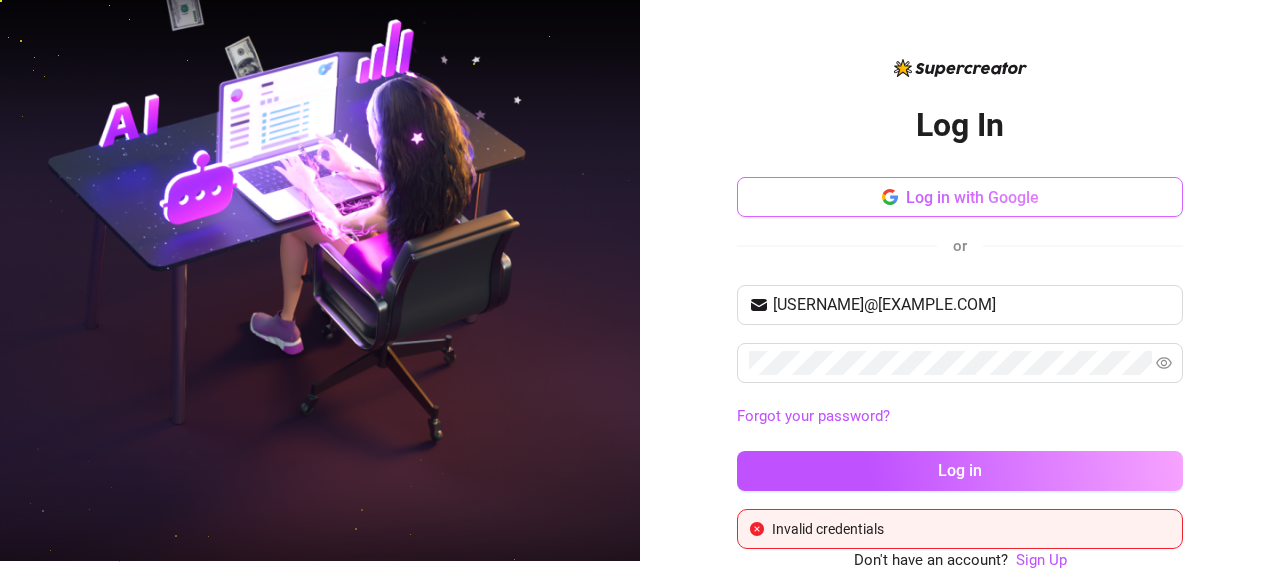click on "Log in with Google" at bounding box center [972, 197] 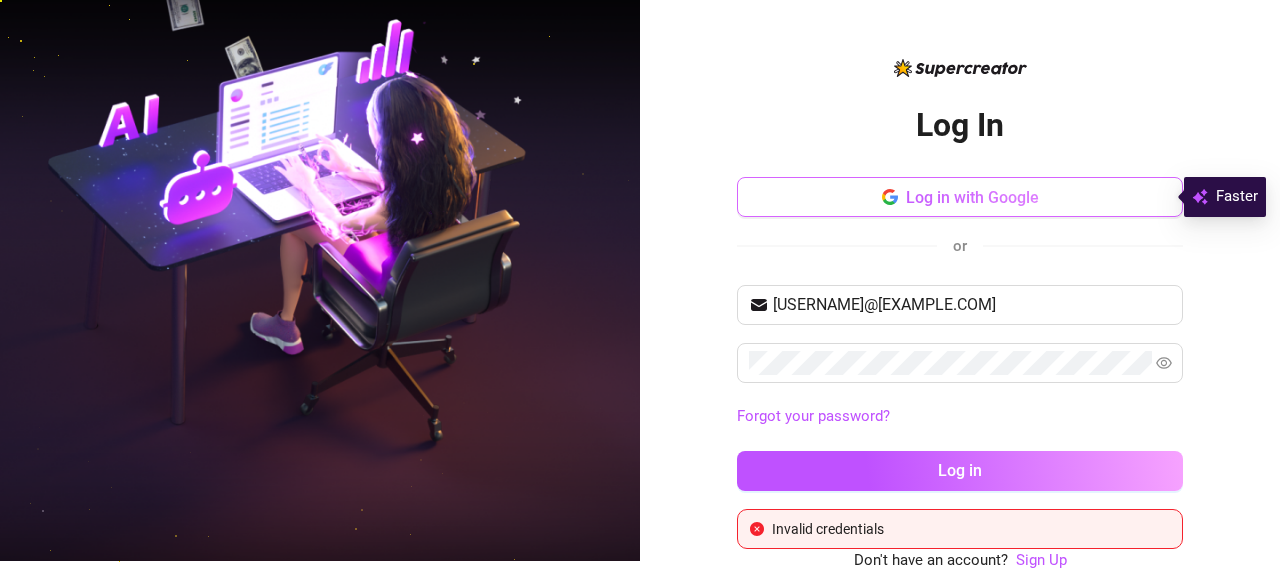 click on "Log in with Google" at bounding box center (972, 197) 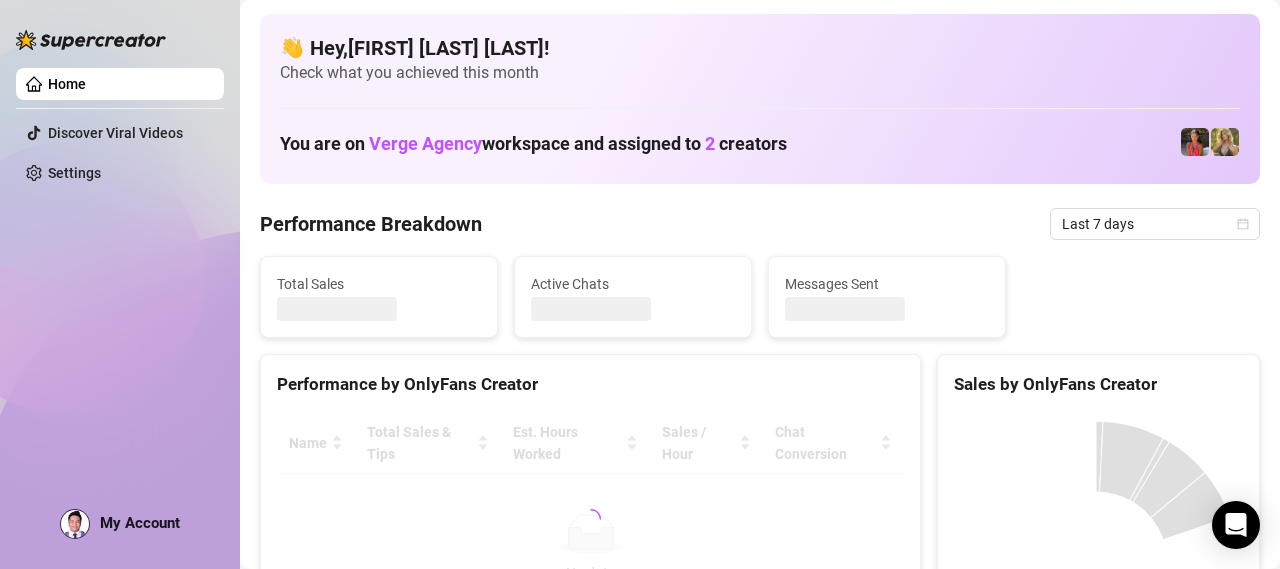 click on "Home Discover Viral Videos Settings My Account" at bounding box center [120, 275] 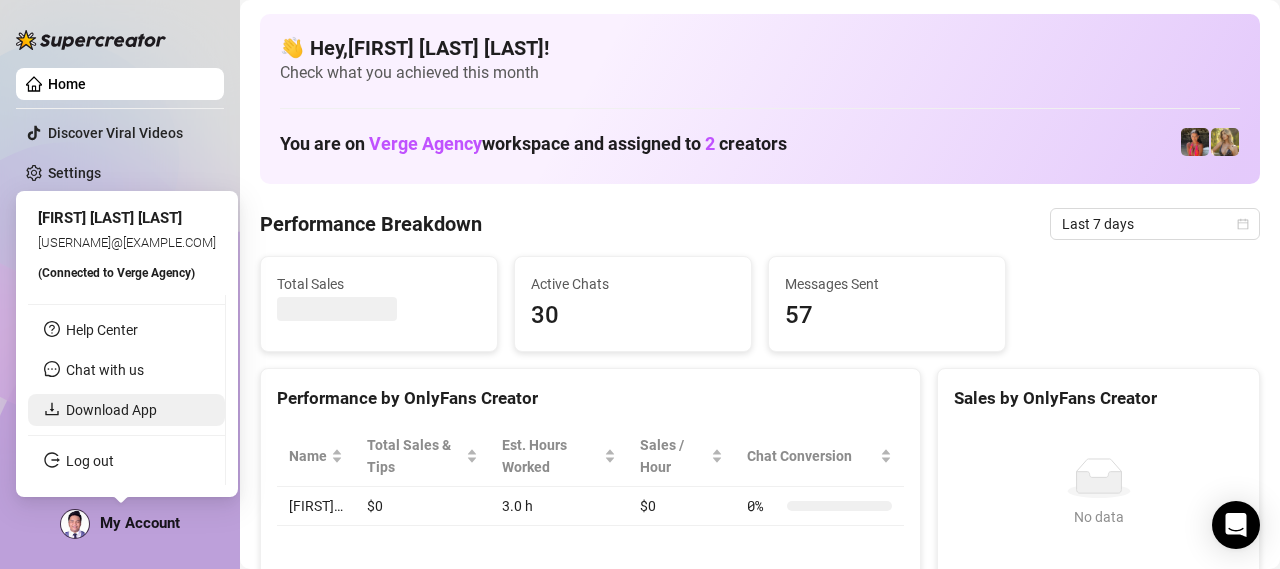 click on "Download App" at bounding box center (111, 410) 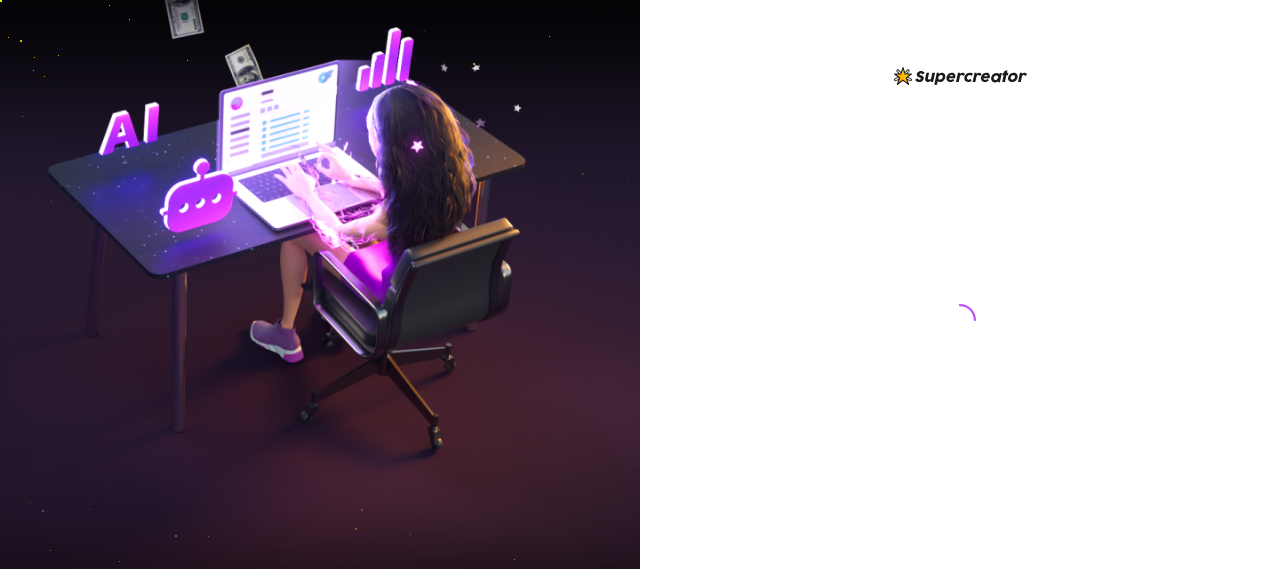 scroll, scrollTop: 0, scrollLeft: 0, axis: both 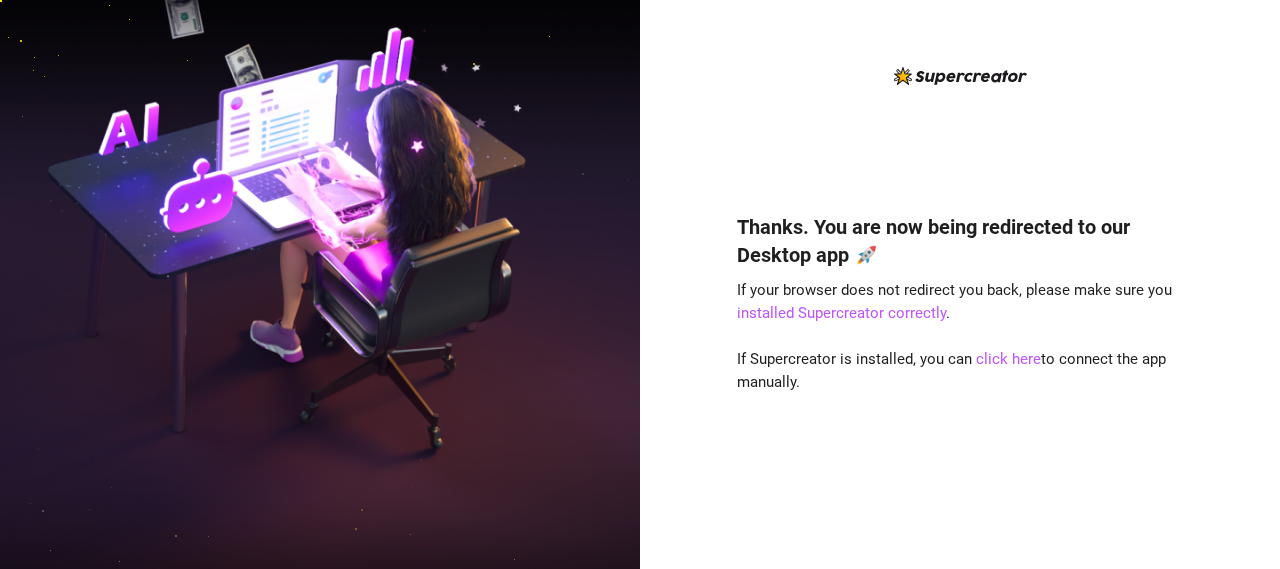 click on "Thanks. You are now being redirected to our Desktop app 🚀 If your browser does not redirect you back, please make sure you   installed Supercreator correctly . If Supercreator is installed, you can   click here  to connect the app manually." at bounding box center (960, 361) 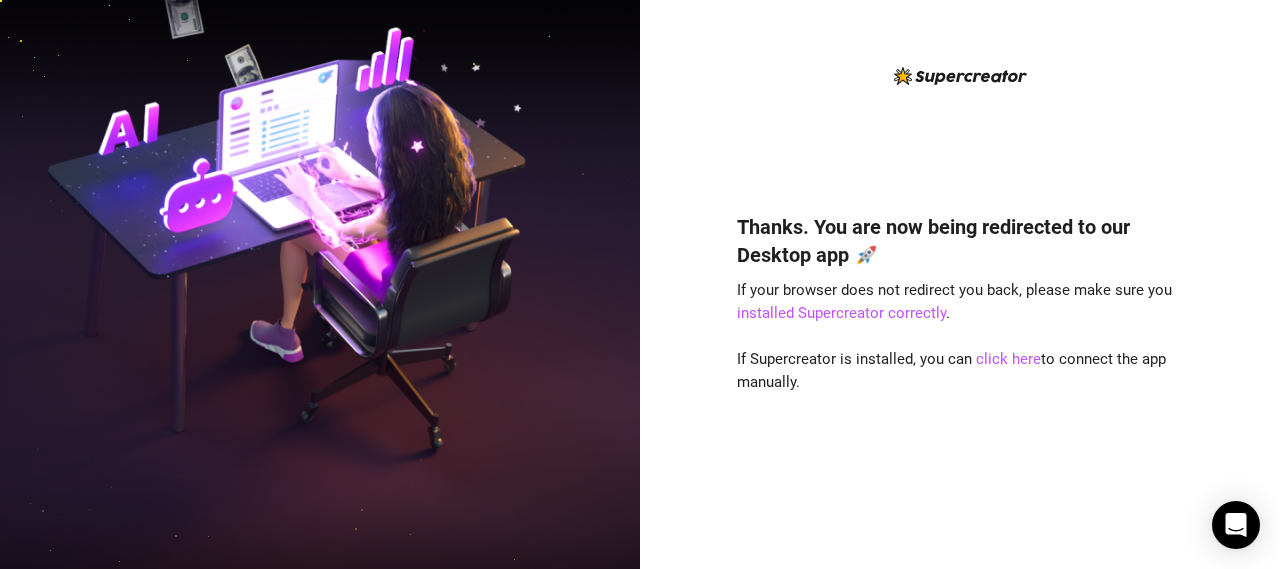 click on "Thanks. You are now being redirected to our Desktop app 🚀 If your browser does not redirect you back, please make sure you   installed Supercreator correctly . If Supercreator is installed, you can   click here  to connect the app manually." at bounding box center (960, 361) 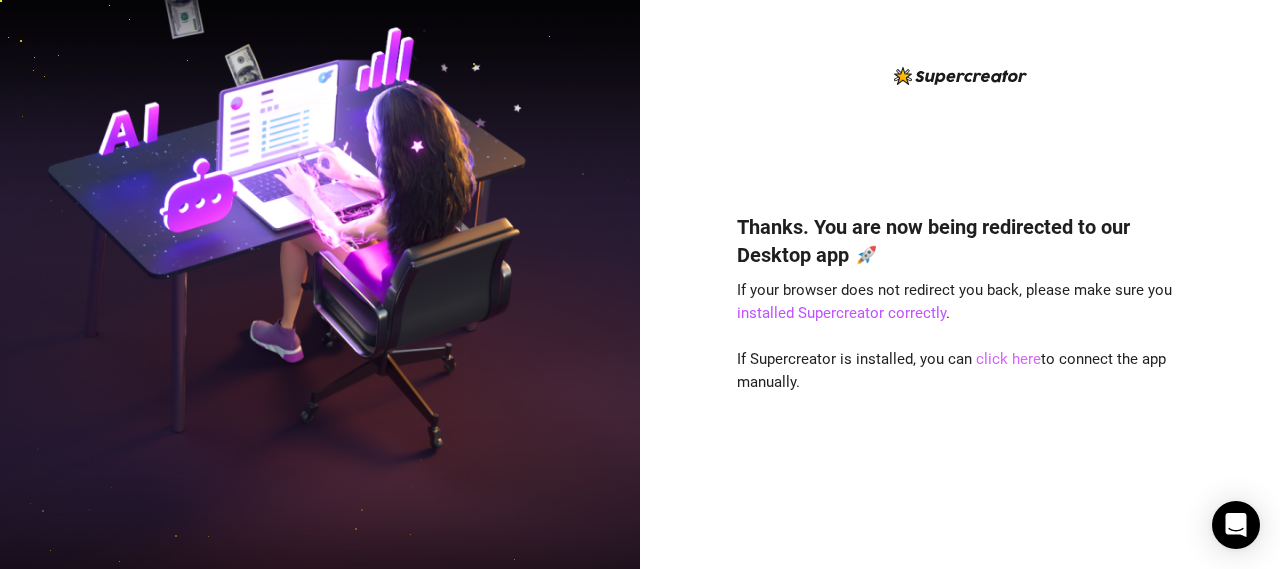 click on "click here" at bounding box center (1008, 359) 